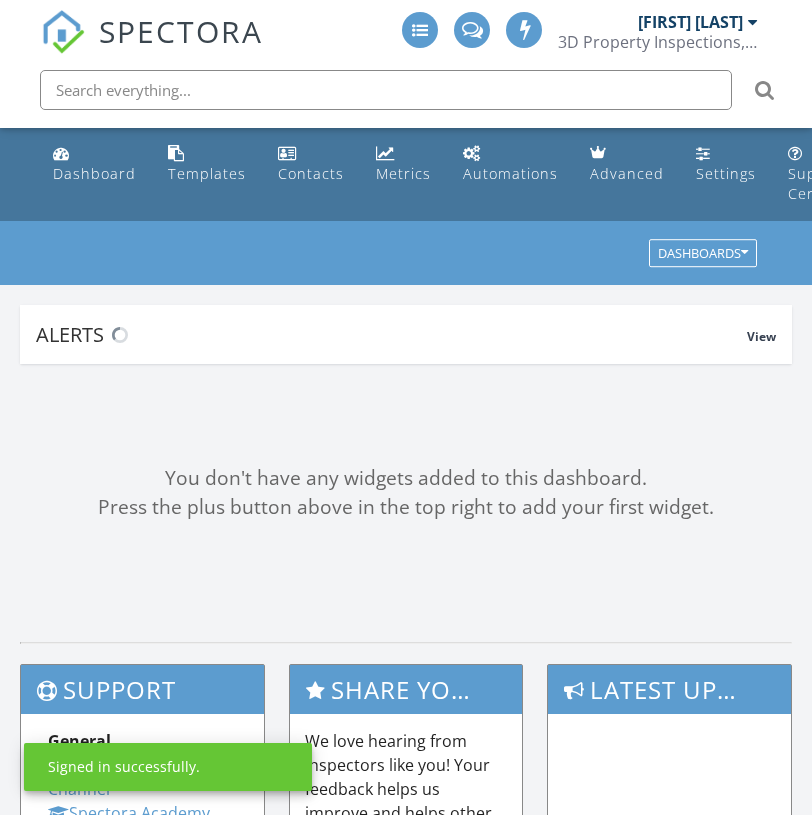 scroll, scrollTop: 0, scrollLeft: 0, axis: both 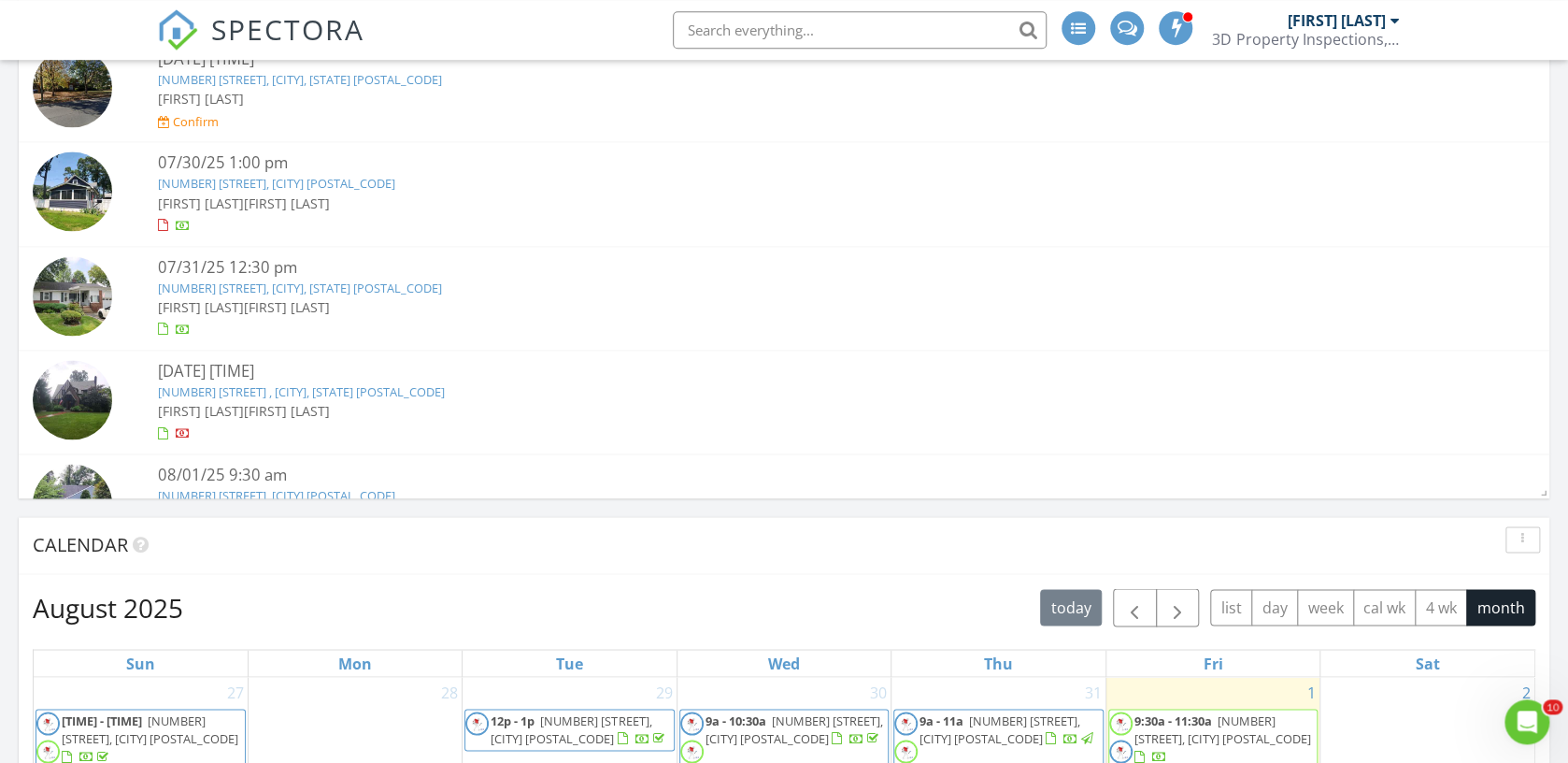 click on "39 Kew Dr, Springfield, NJ 07081" at bounding box center [300, 288] 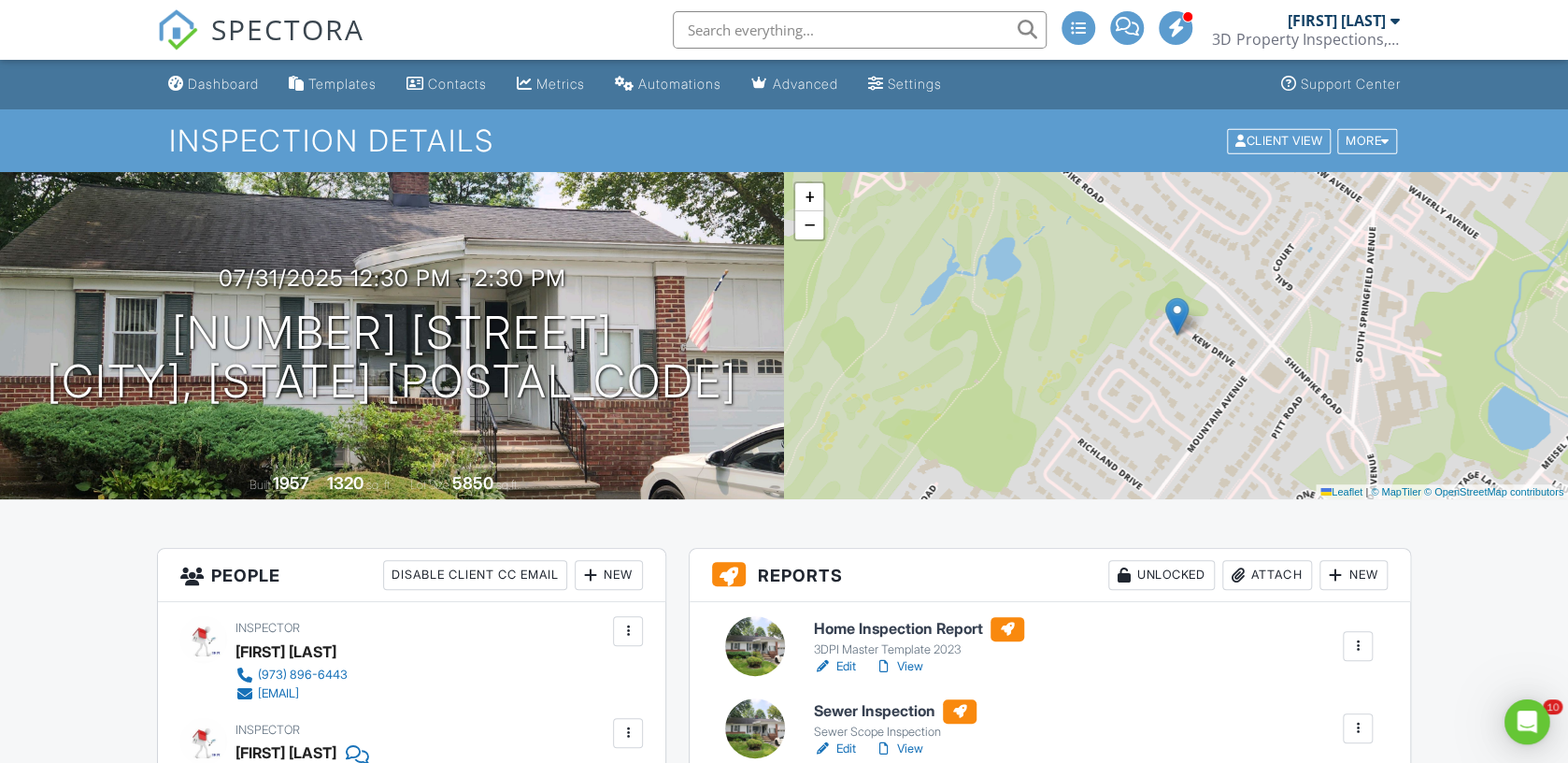 scroll, scrollTop: 0, scrollLeft: 0, axis: both 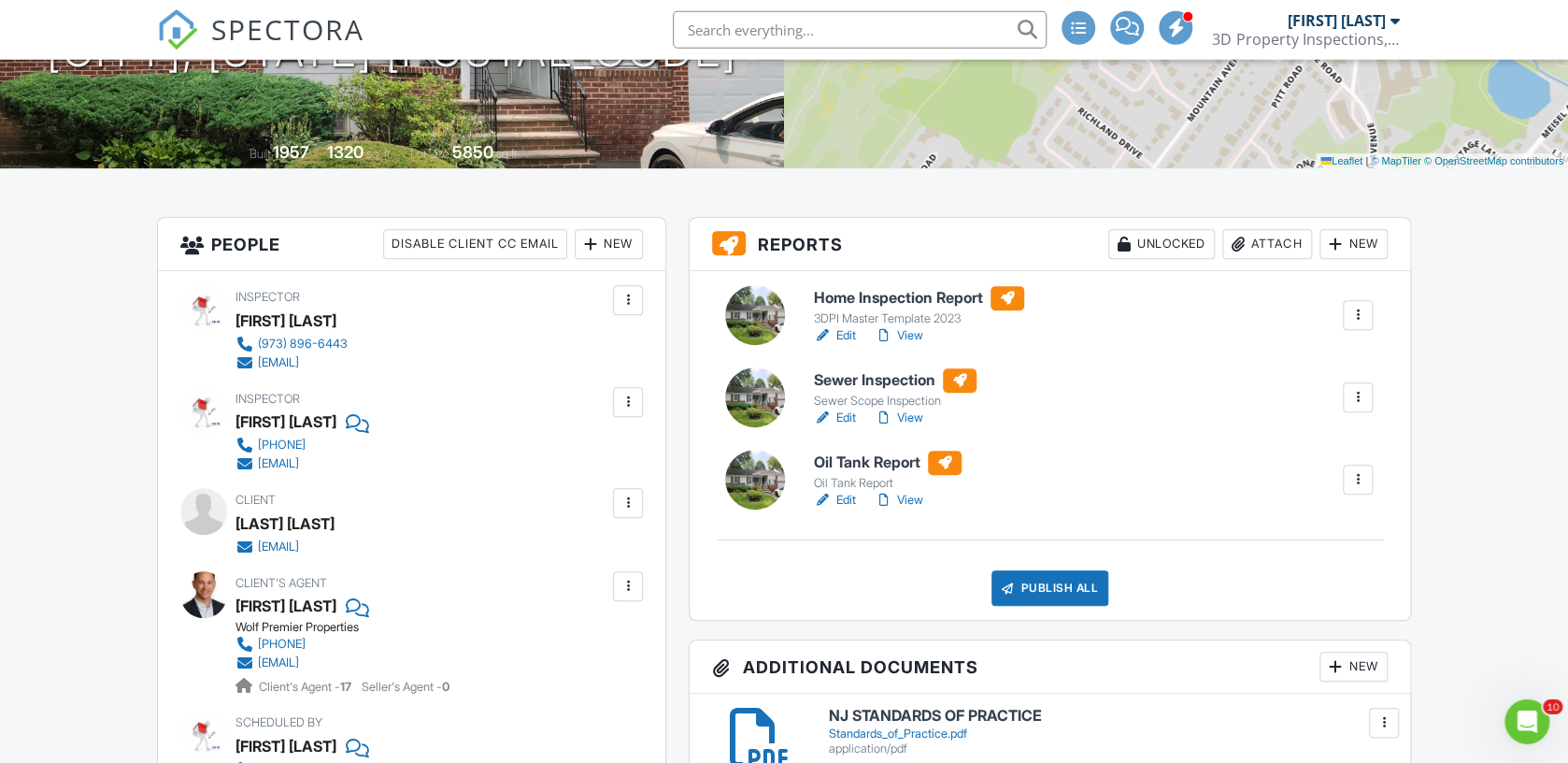 click on "Edit" at bounding box center (834, 336) 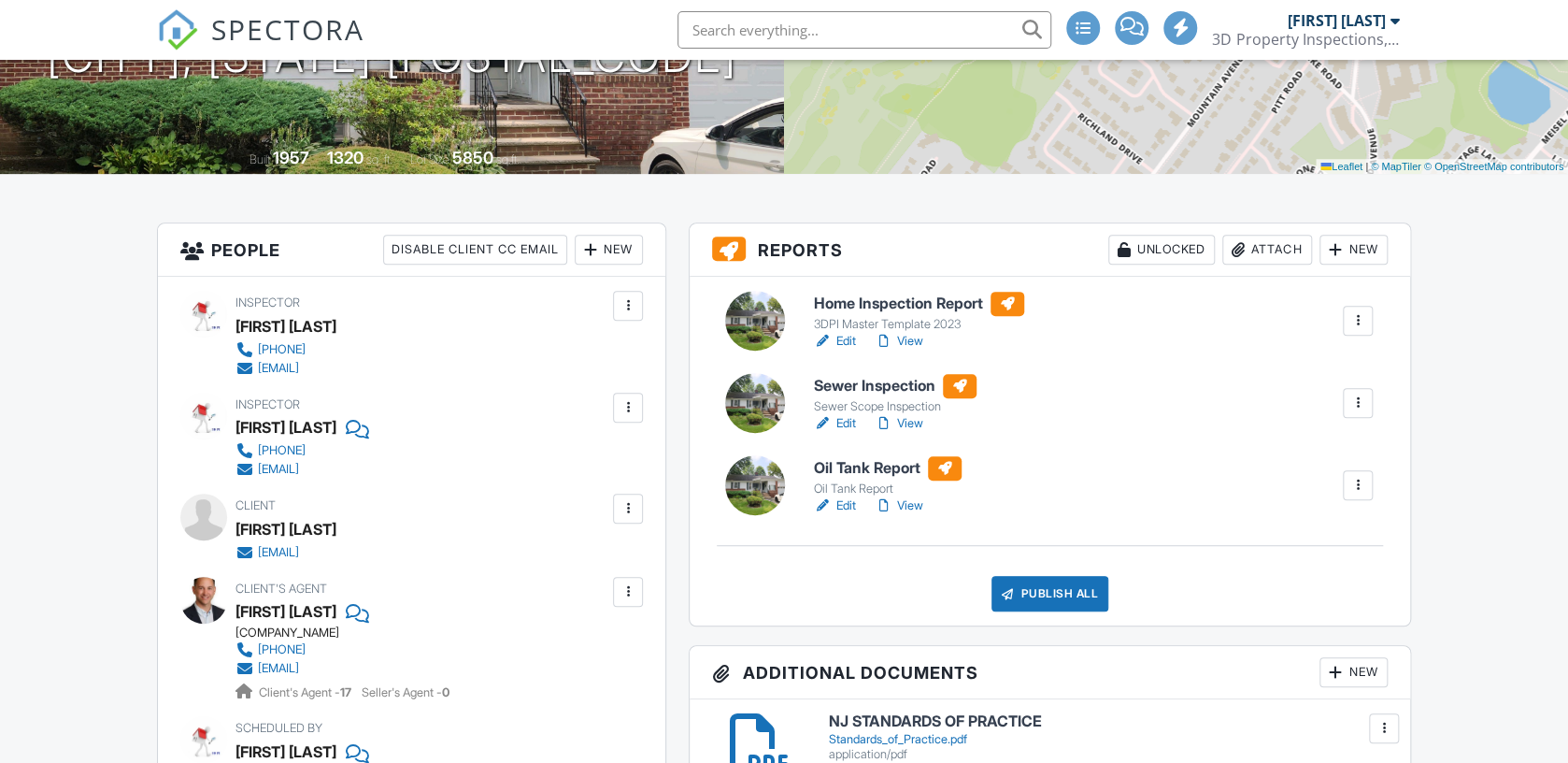 scroll, scrollTop: 325, scrollLeft: 0, axis: vertical 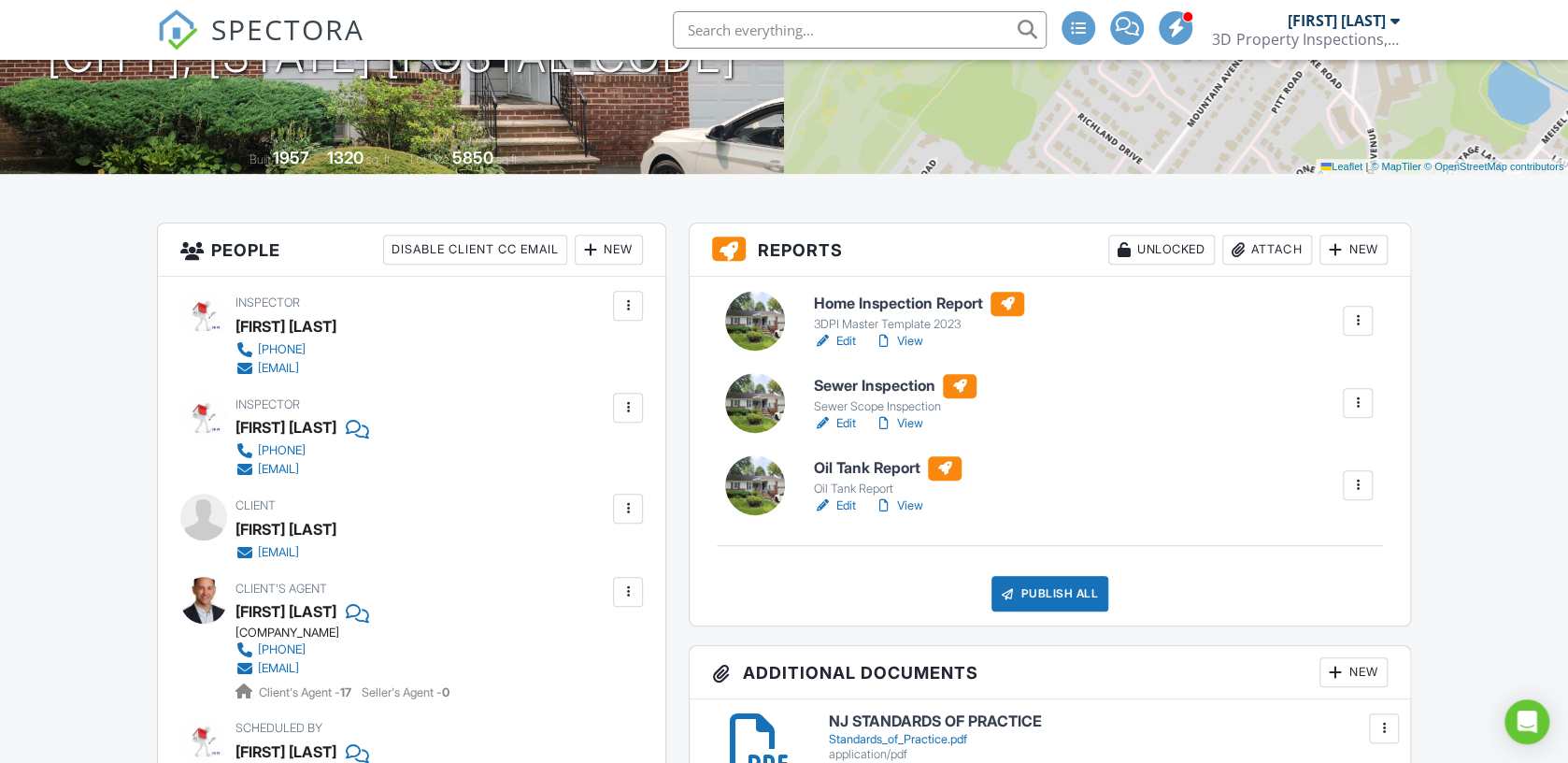 click on "Edit" at bounding box center (834, 424) 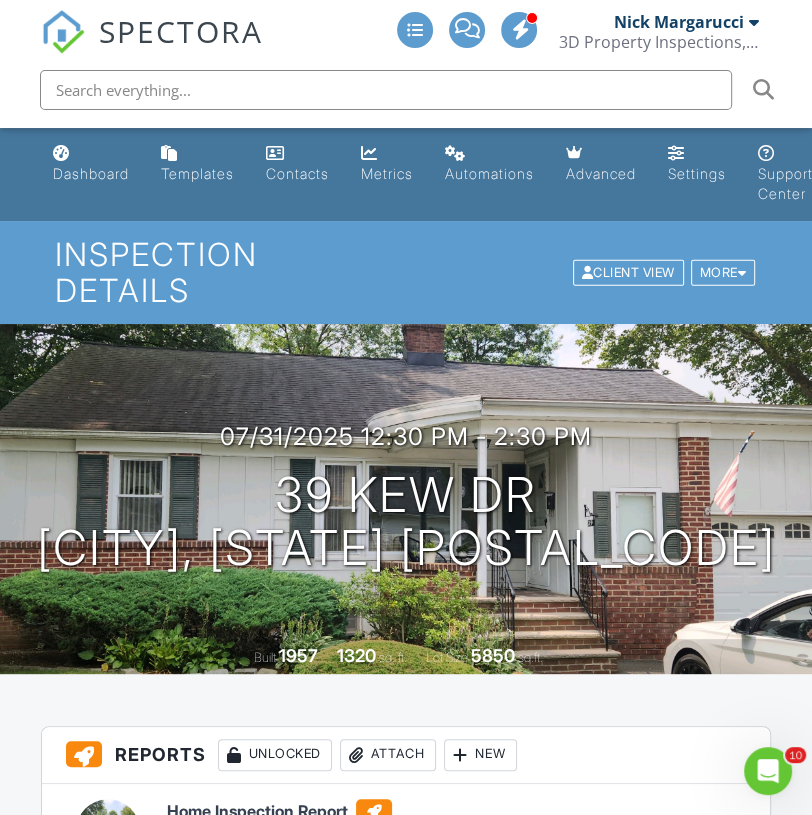scroll, scrollTop: 0, scrollLeft: 0, axis: both 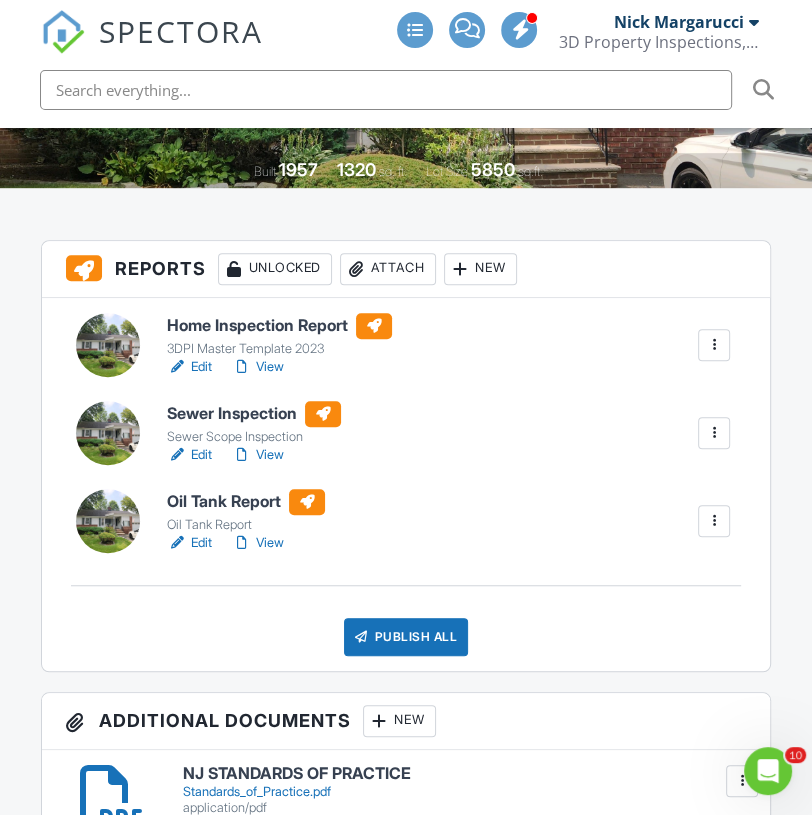 click on "View" at bounding box center (258, 367) 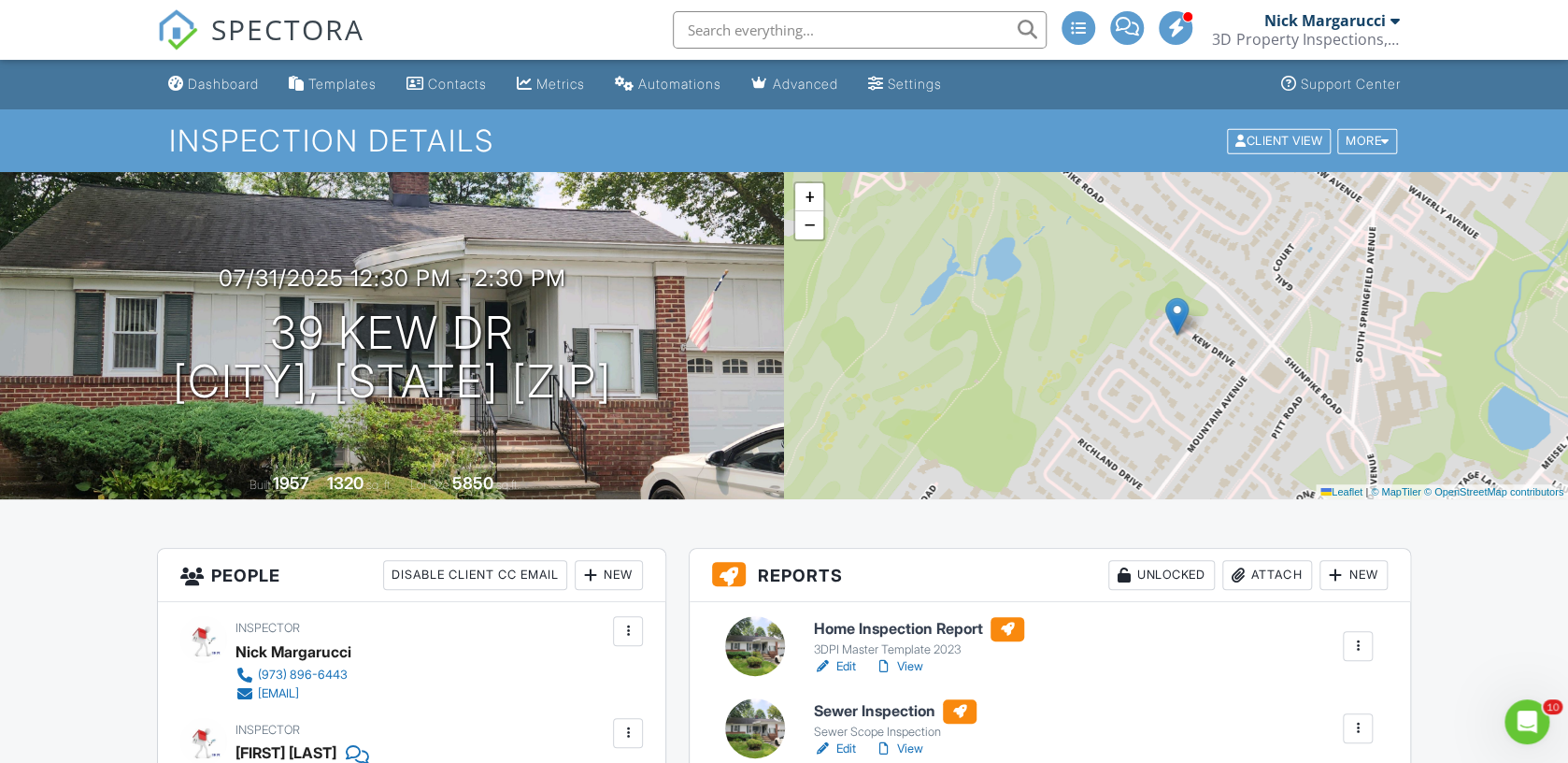 scroll, scrollTop: 0, scrollLeft: 0, axis: both 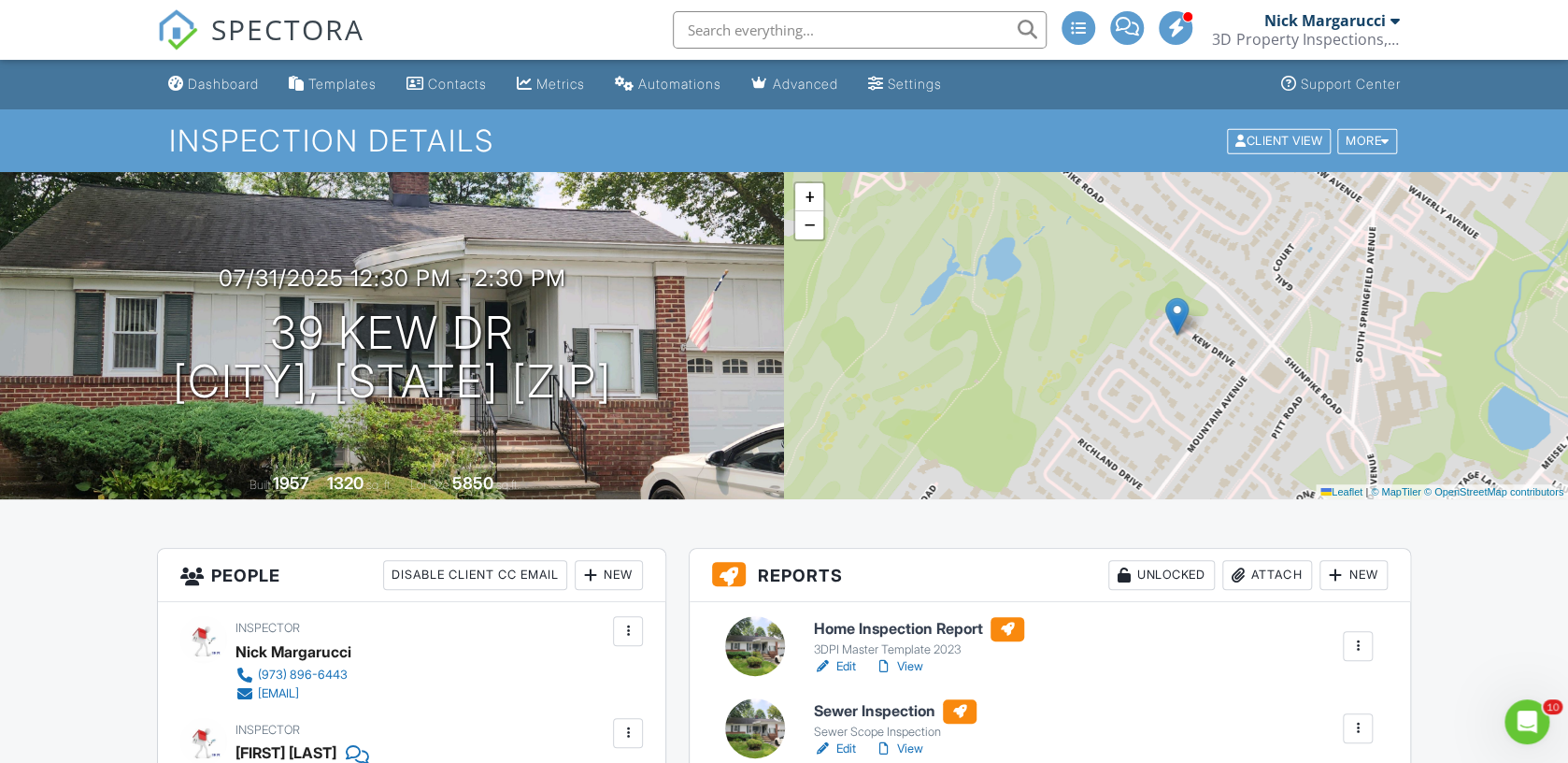 click at bounding box center (1238, 575) 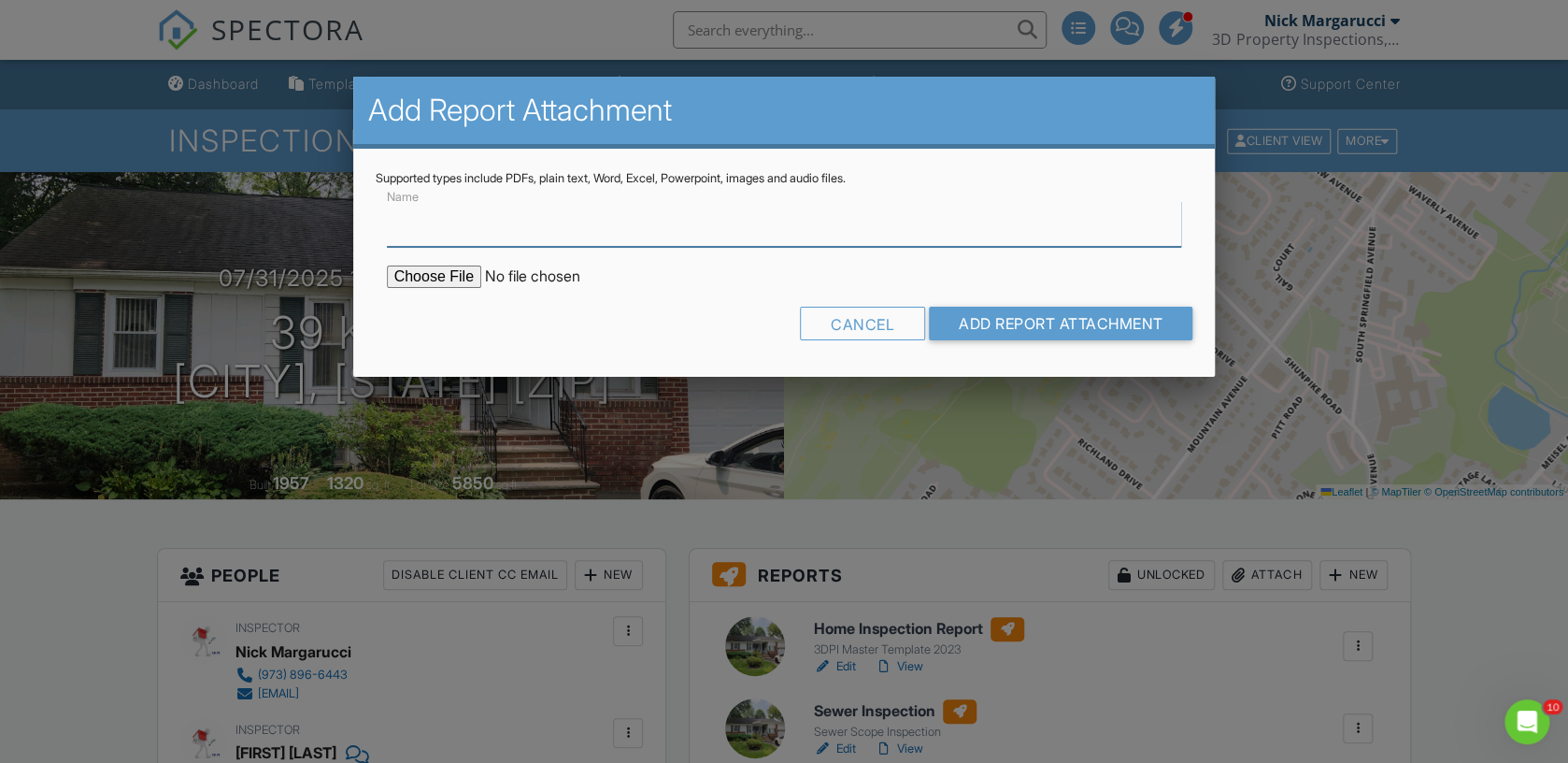 click on "Name" at bounding box center [784, 223] 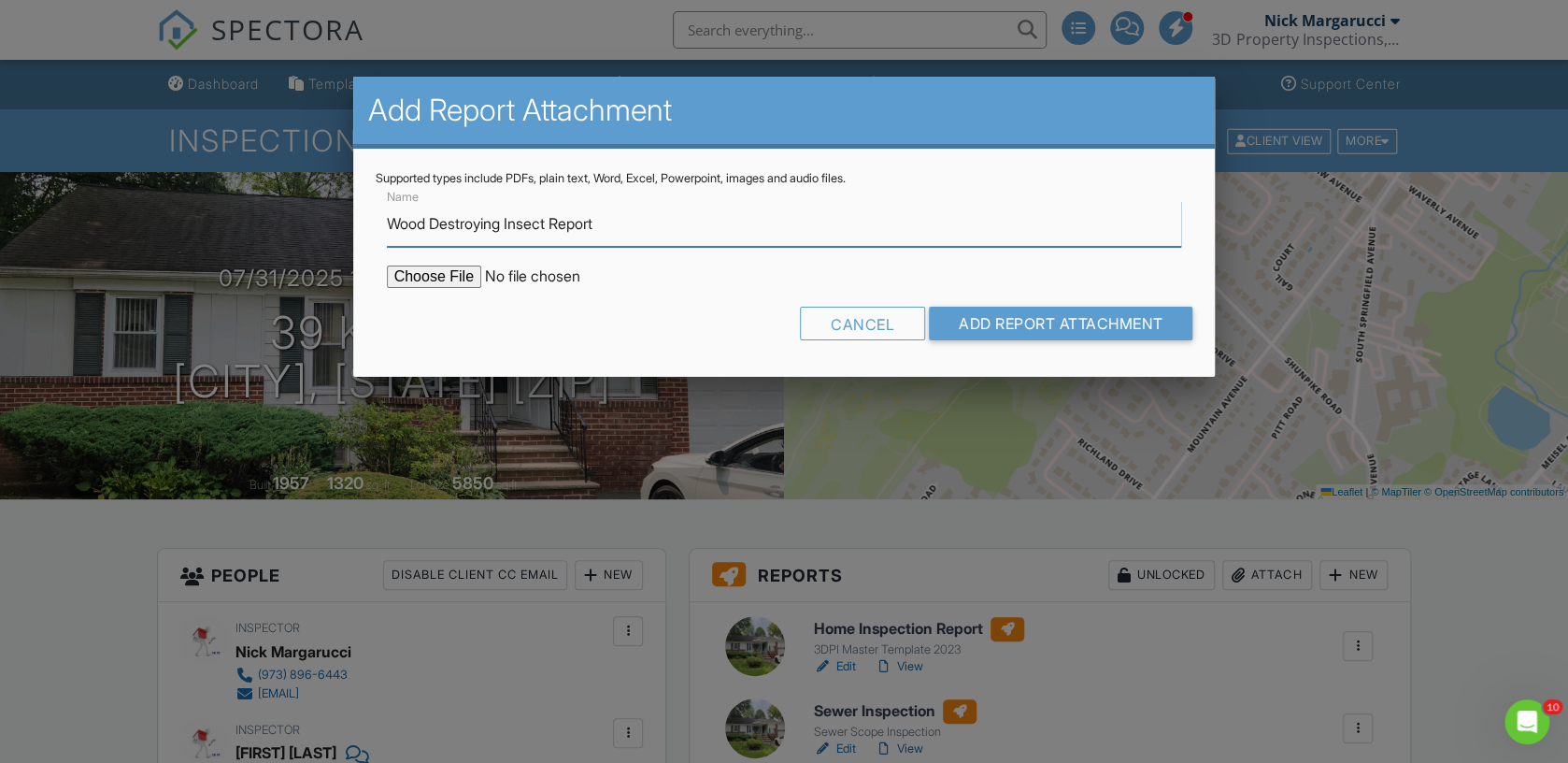 type on "Wood Destroying Insect Report" 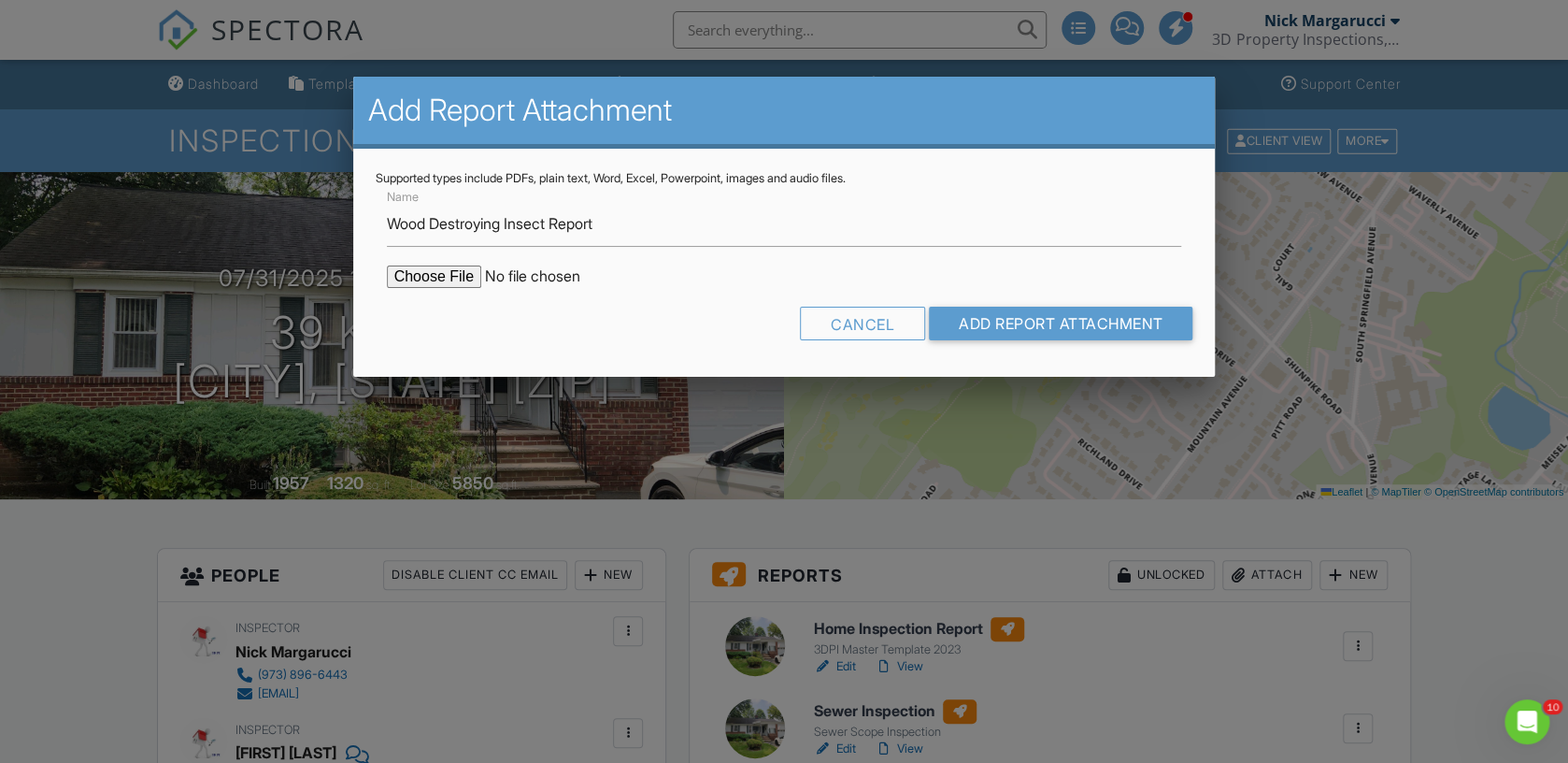 click on "Name
Wood Destroying Insect Report
Cancel
Add Report Attachment" at bounding box center (784, 270) 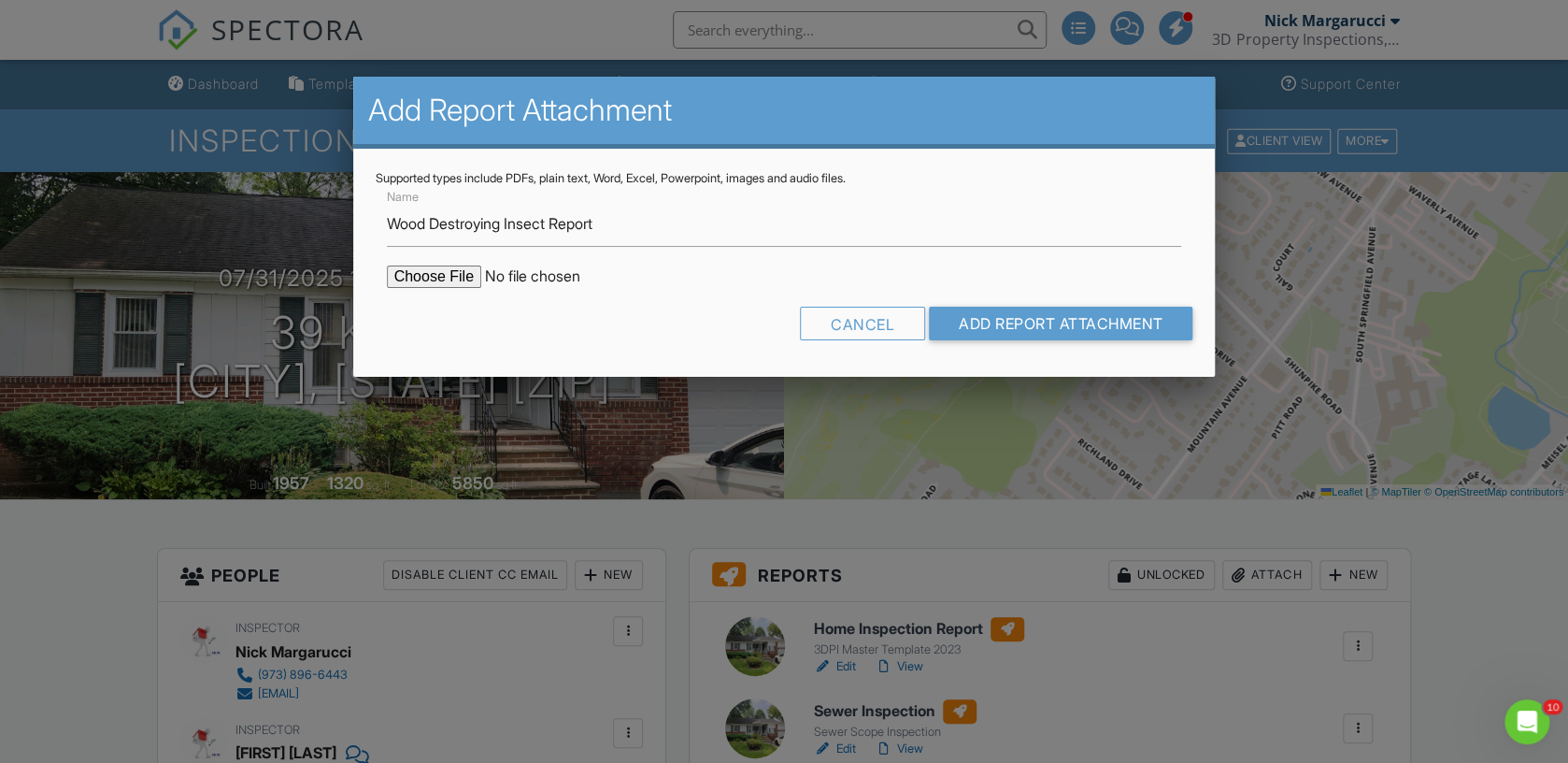 click at bounding box center (546, 277) 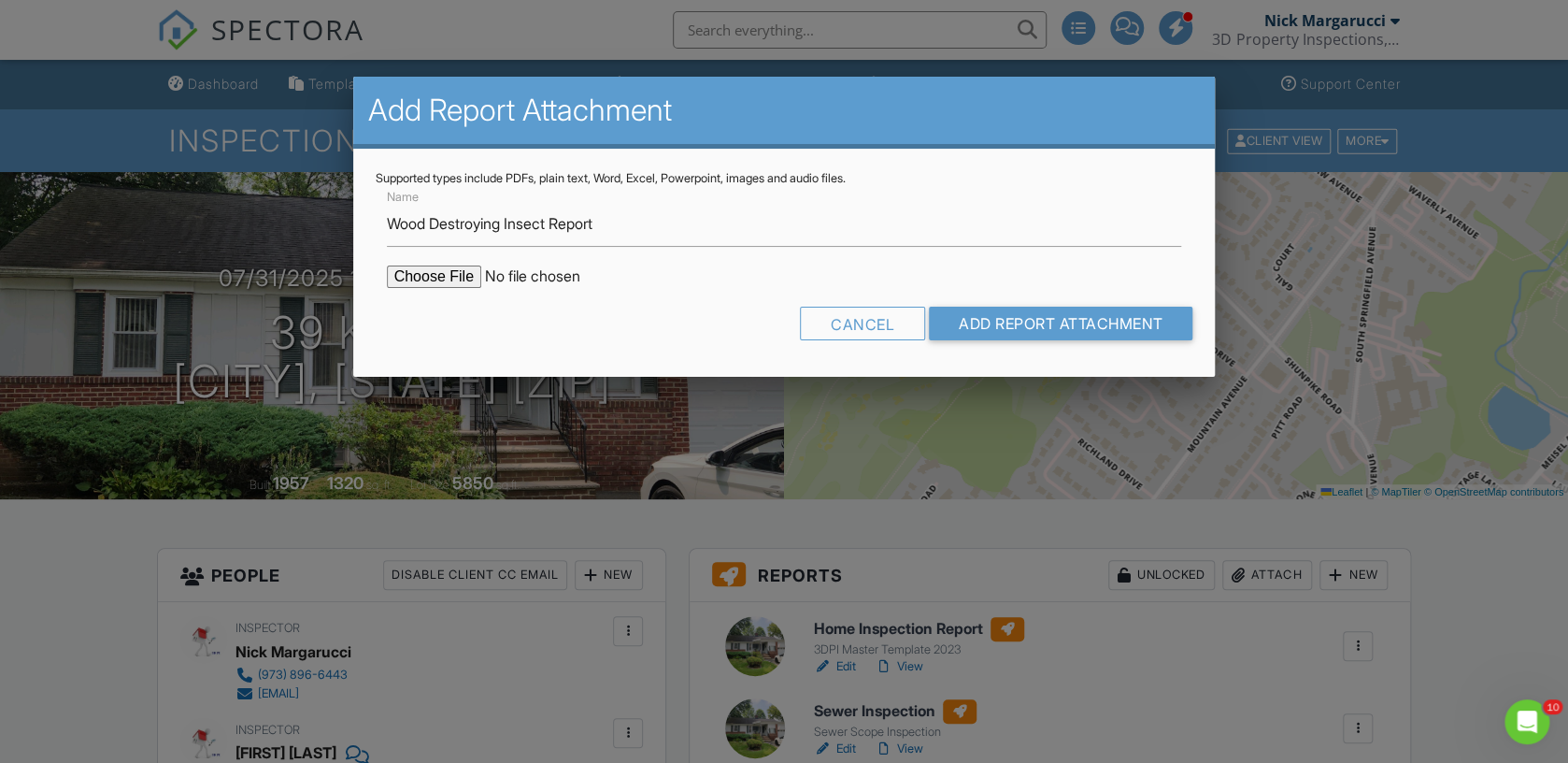 type on "C:\fakepath\39-kew-drive-2025-08-01-F-sBK2.pdf" 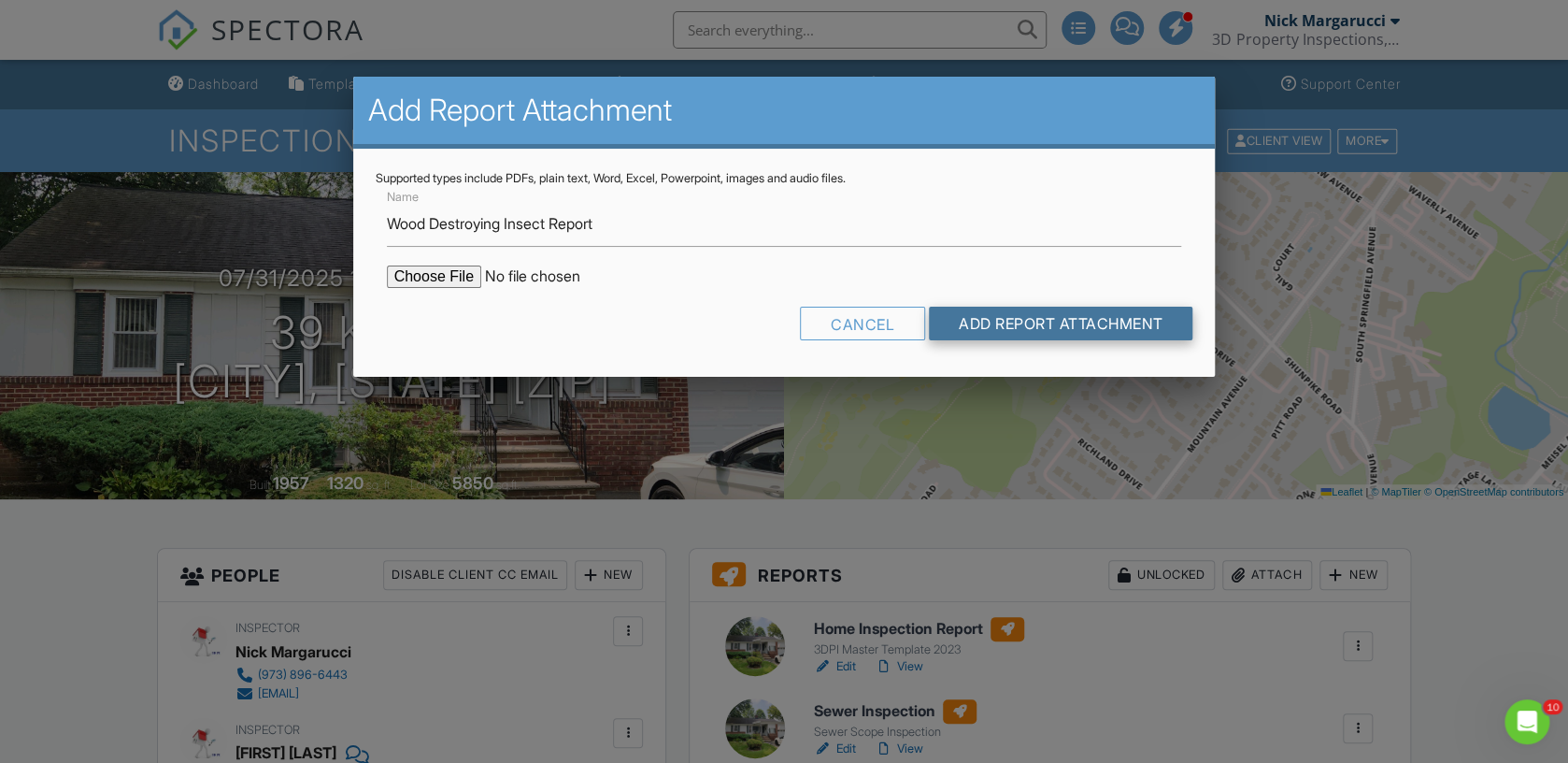 click on "Add Report Attachment" at bounding box center (1061, 324) 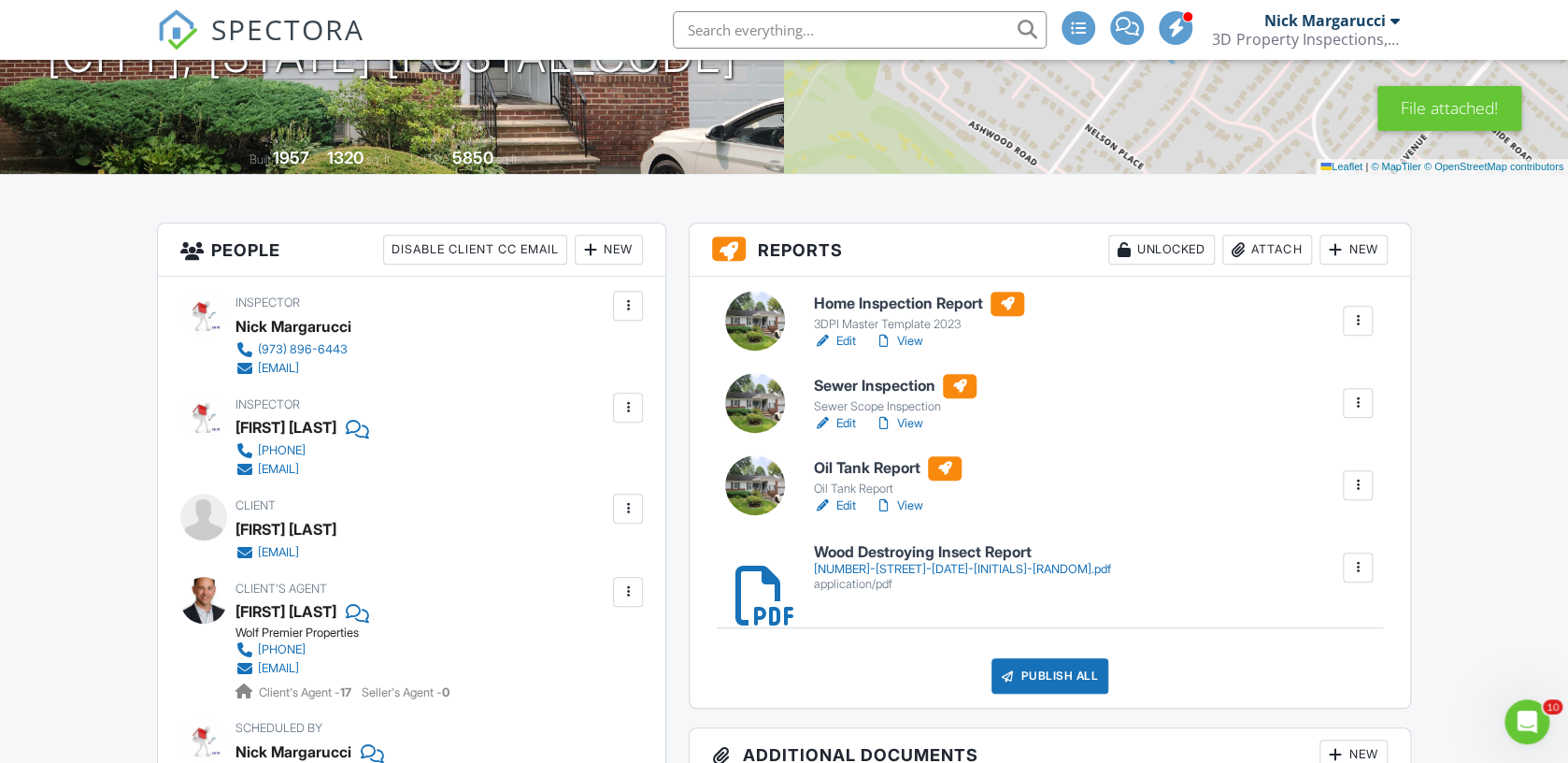 scroll, scrollTop: 0, scrollLeft: 0, axis: both 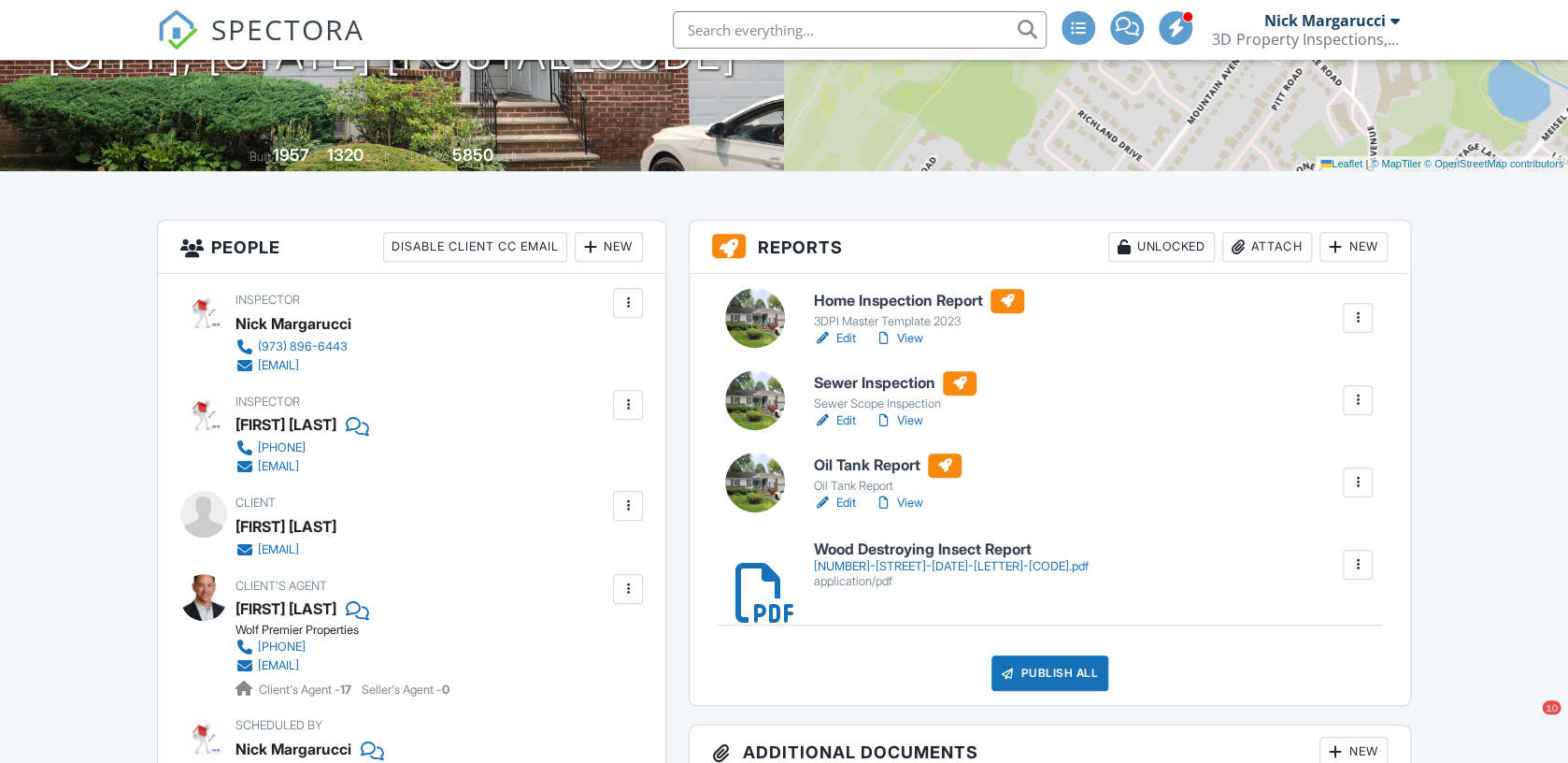 click on "Publish All" at bounding box center (1049, 673) 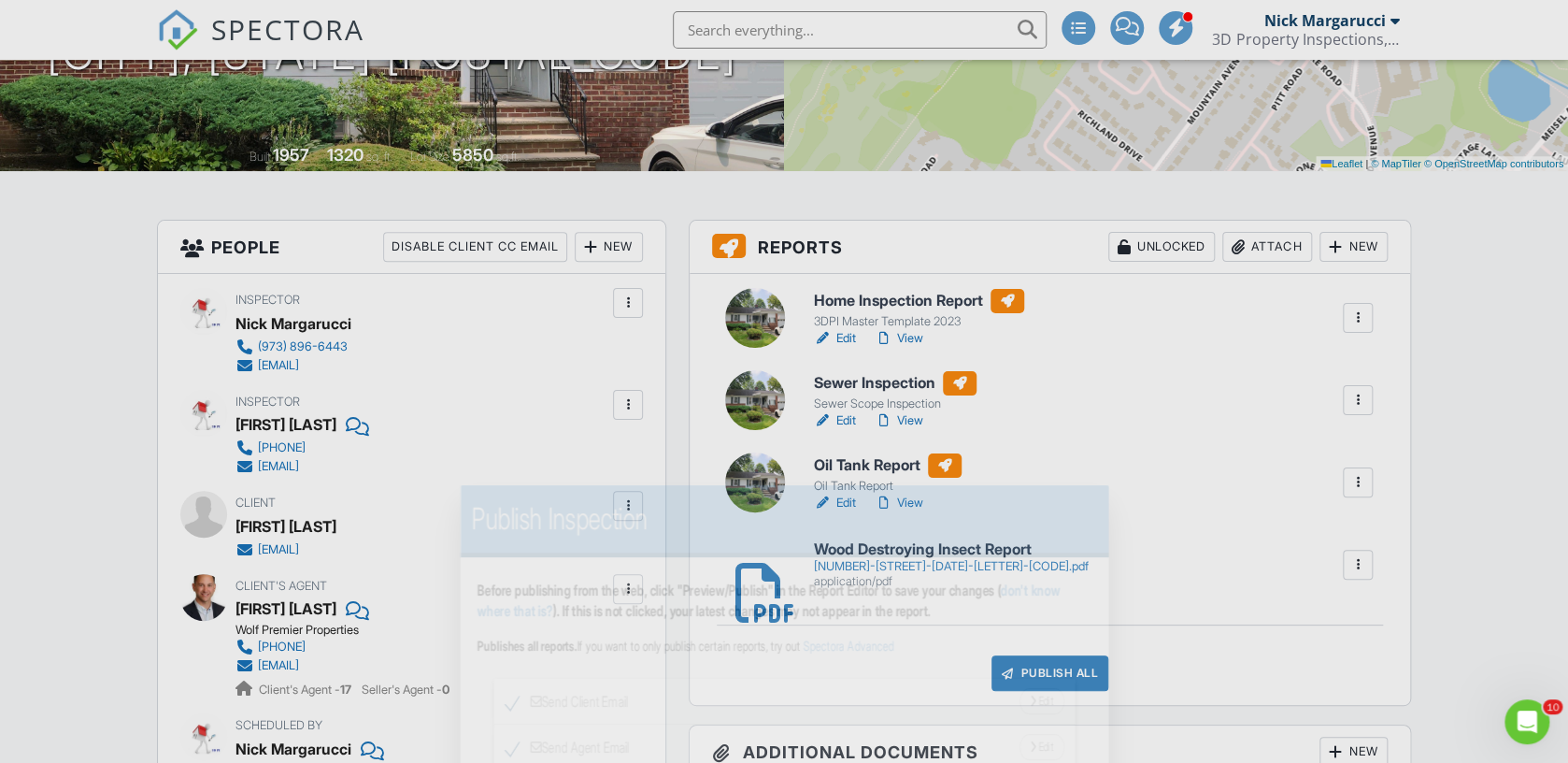 scroll, scrollTop: 0, scrollLeft: 0, axis: both 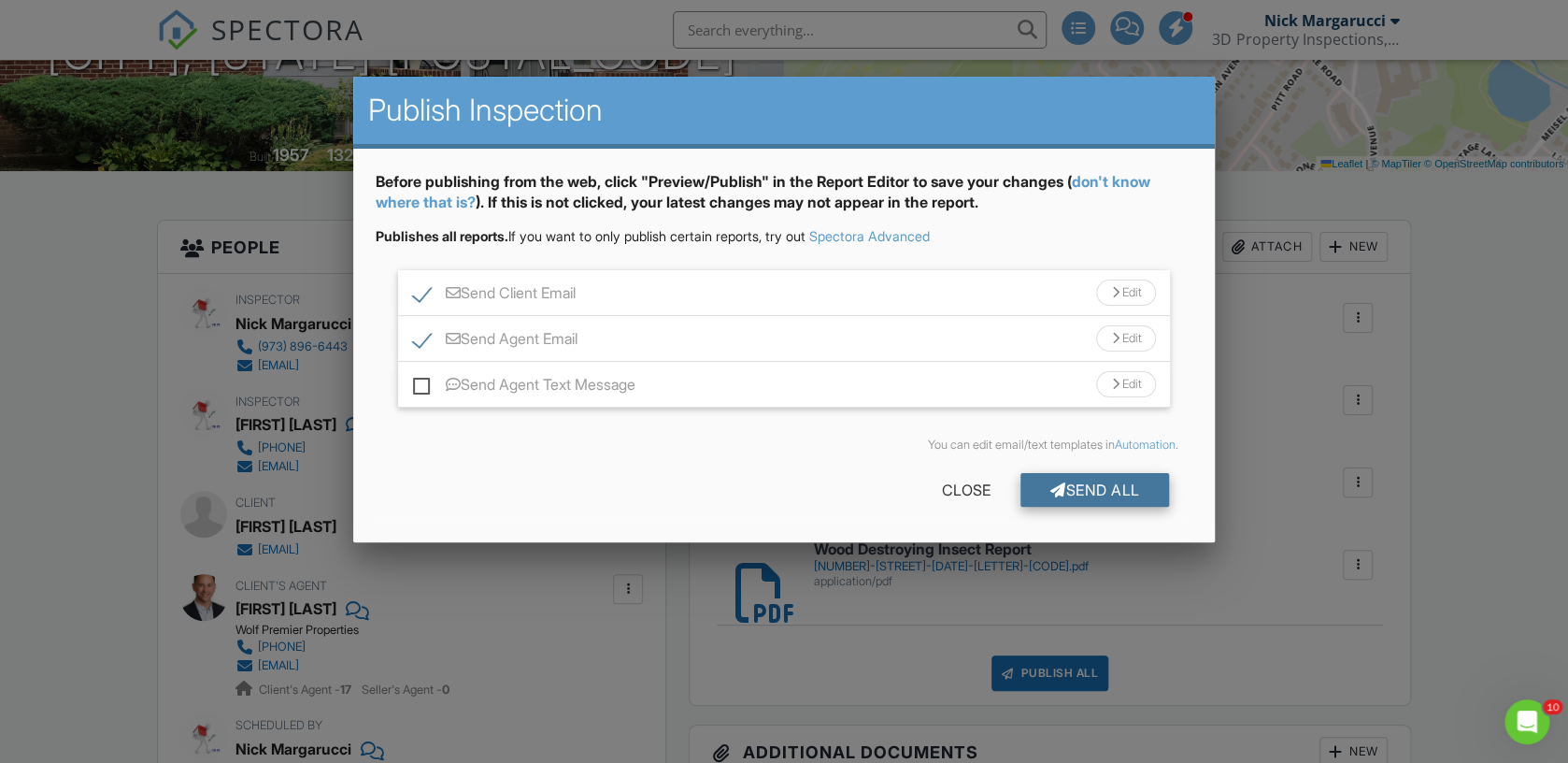 click on "Send All" at bounding box center [1095, 490] 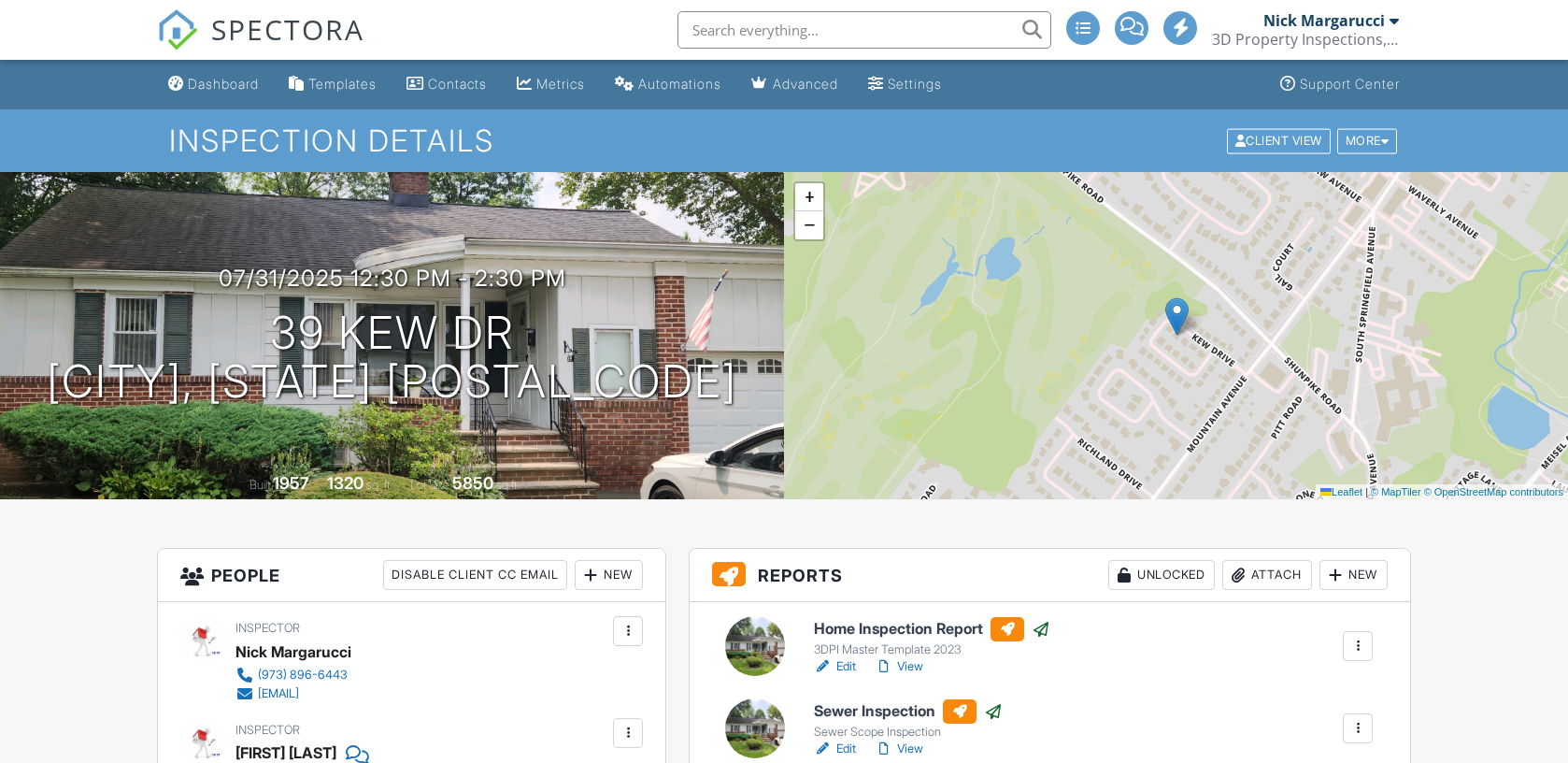 scroll, scrollTop: 0, scrollLeft: 0, axis: both 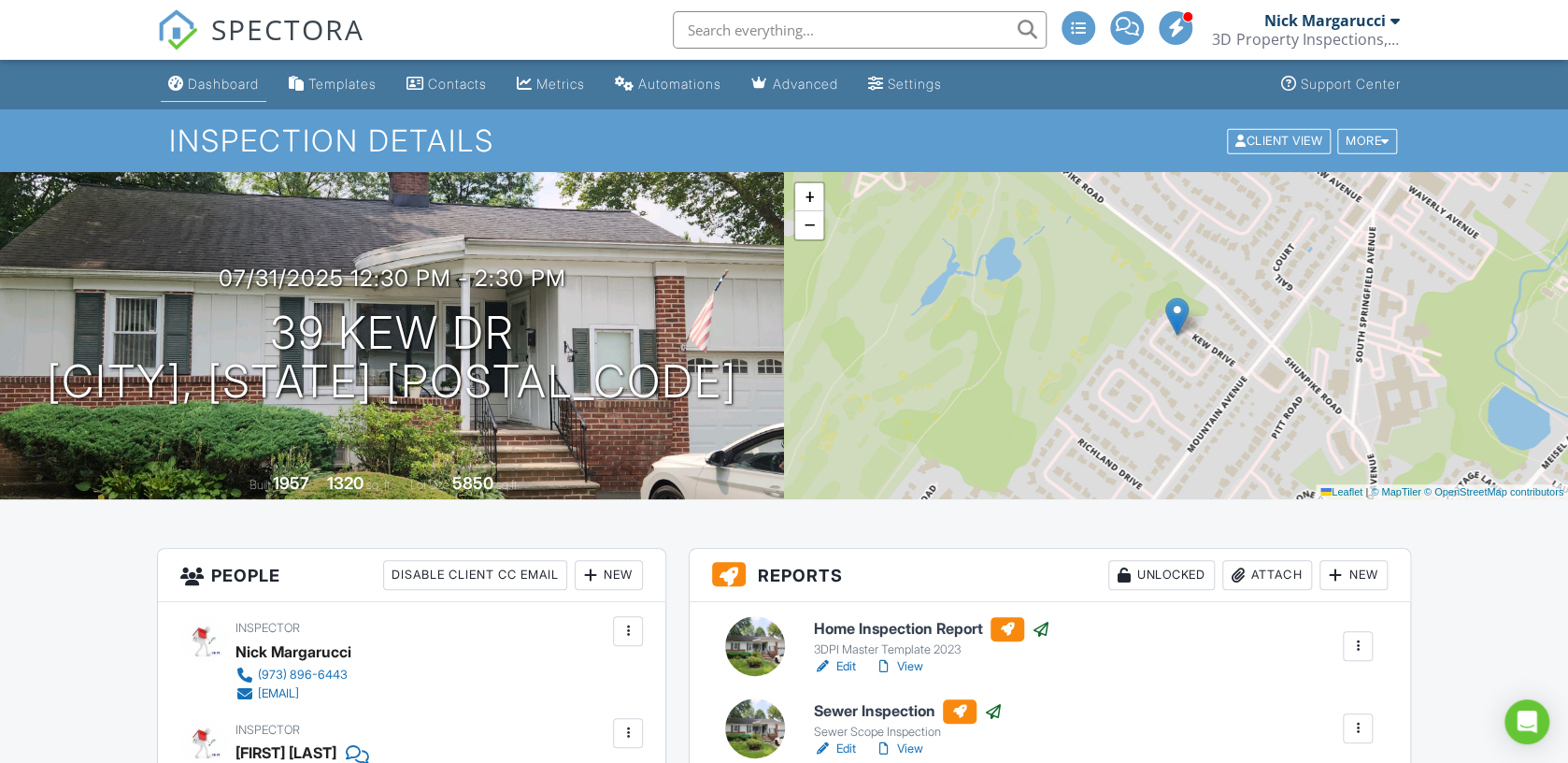 click on "Dashboard" at bounding box center (223, 83) 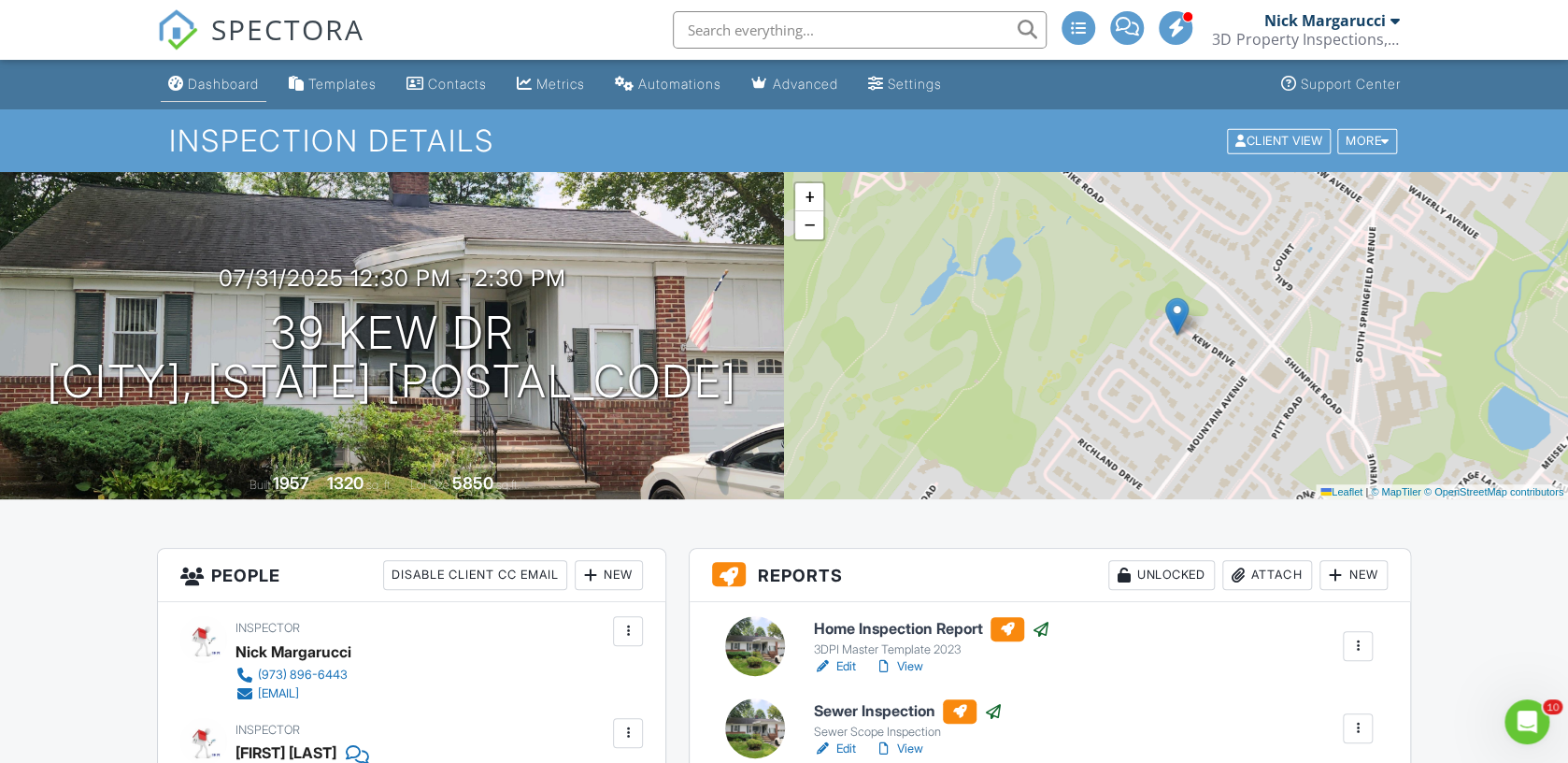 scroll, scrollTop: 0, scrollLeft: 0, axis: both 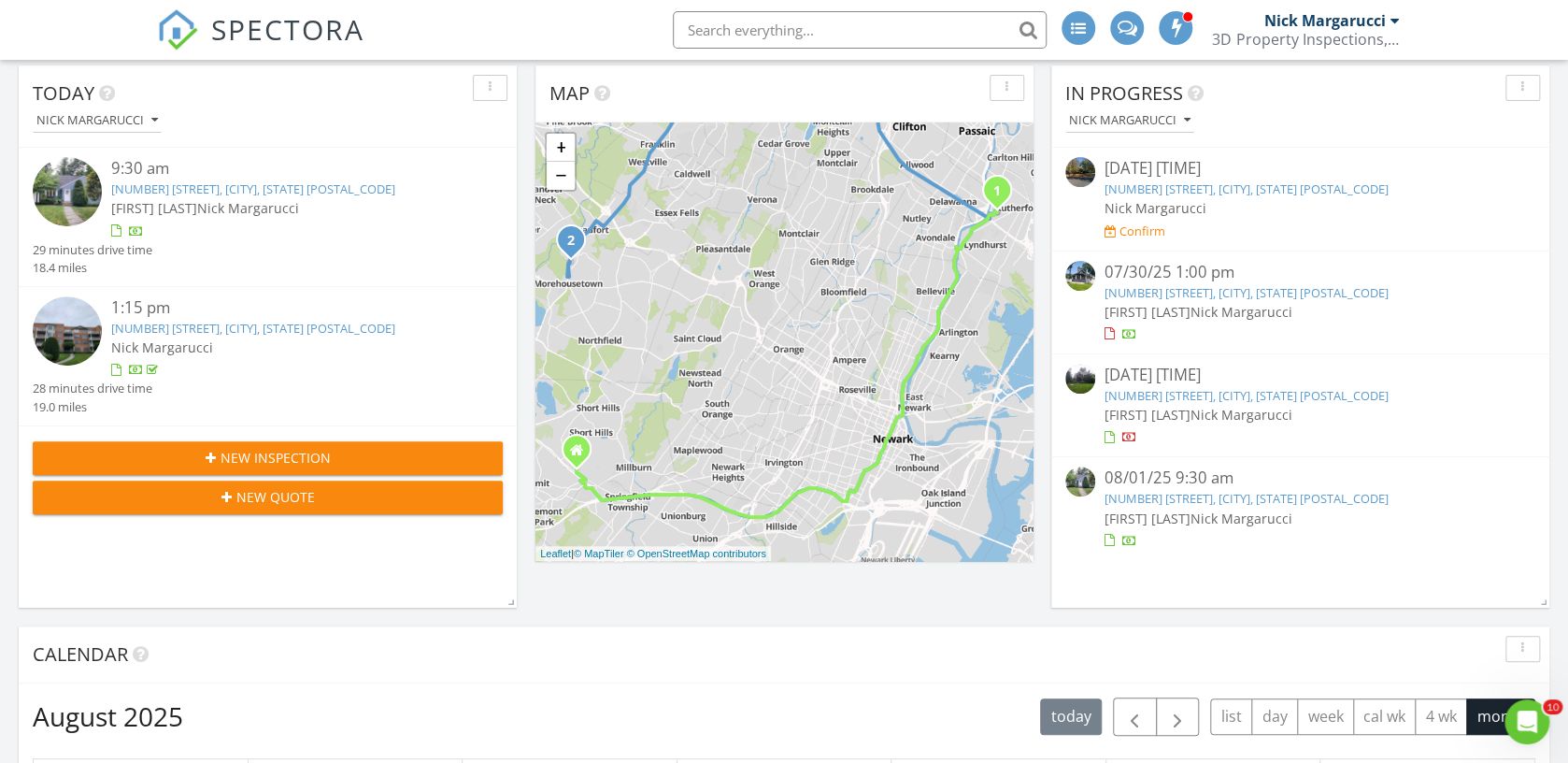 click on "380 Lenox Ave , South Orange Village, NJ 07079" at bounding box center (1247, 396) 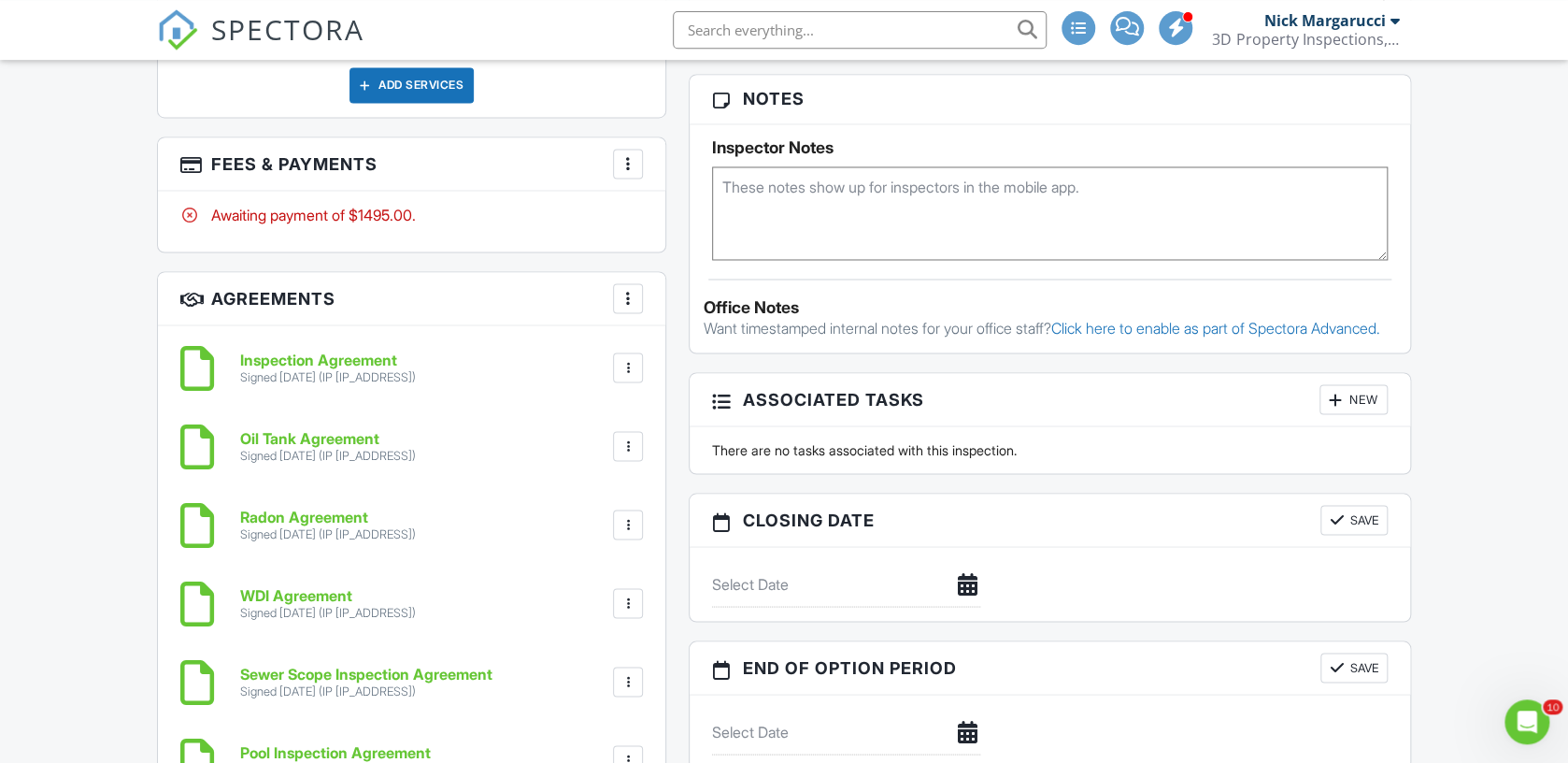 scroll, scrollTop: 0, scrollLeft: 0, axis: both 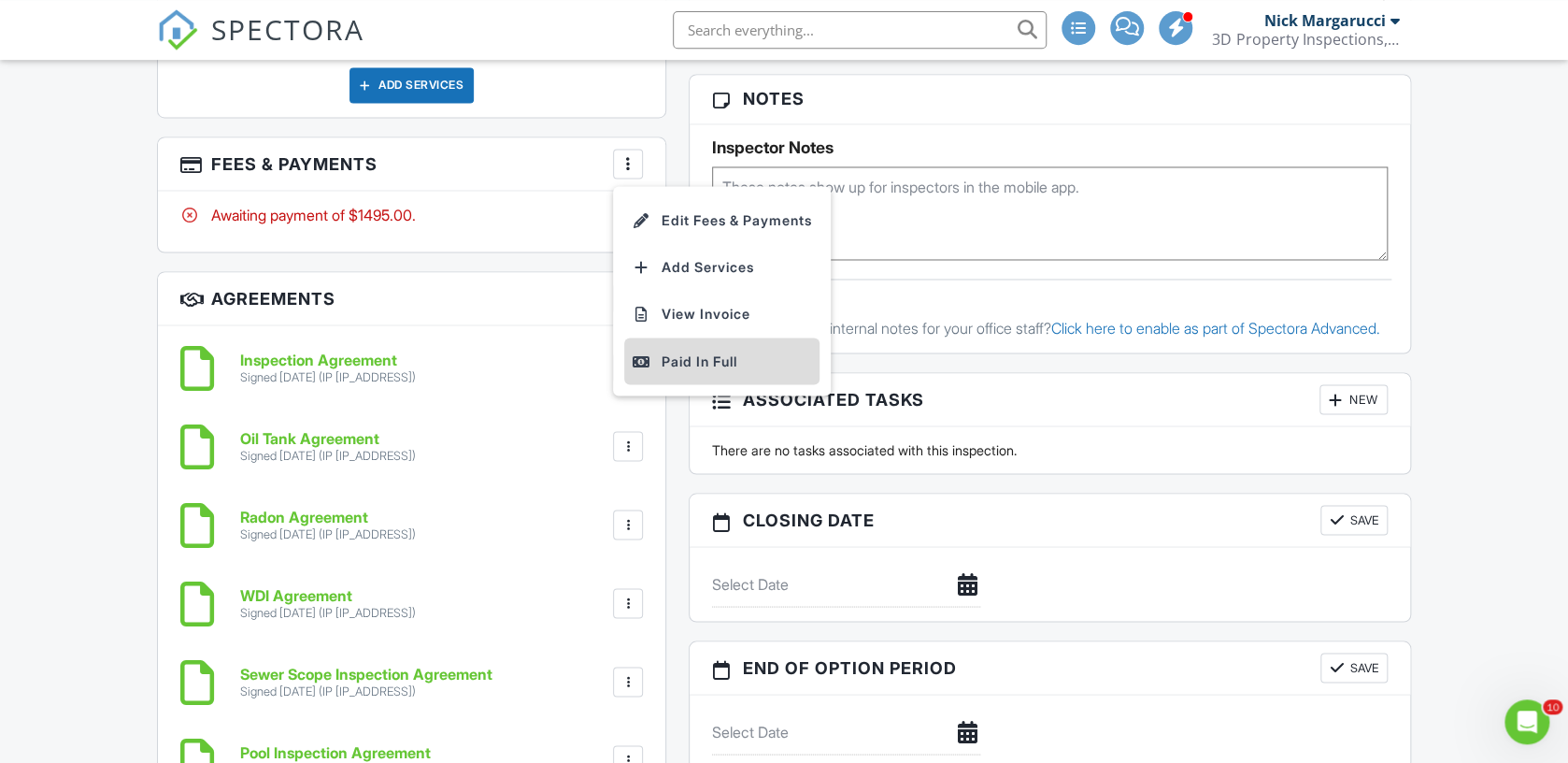 click on "Paid In Full" at bounding box center (721, 361) 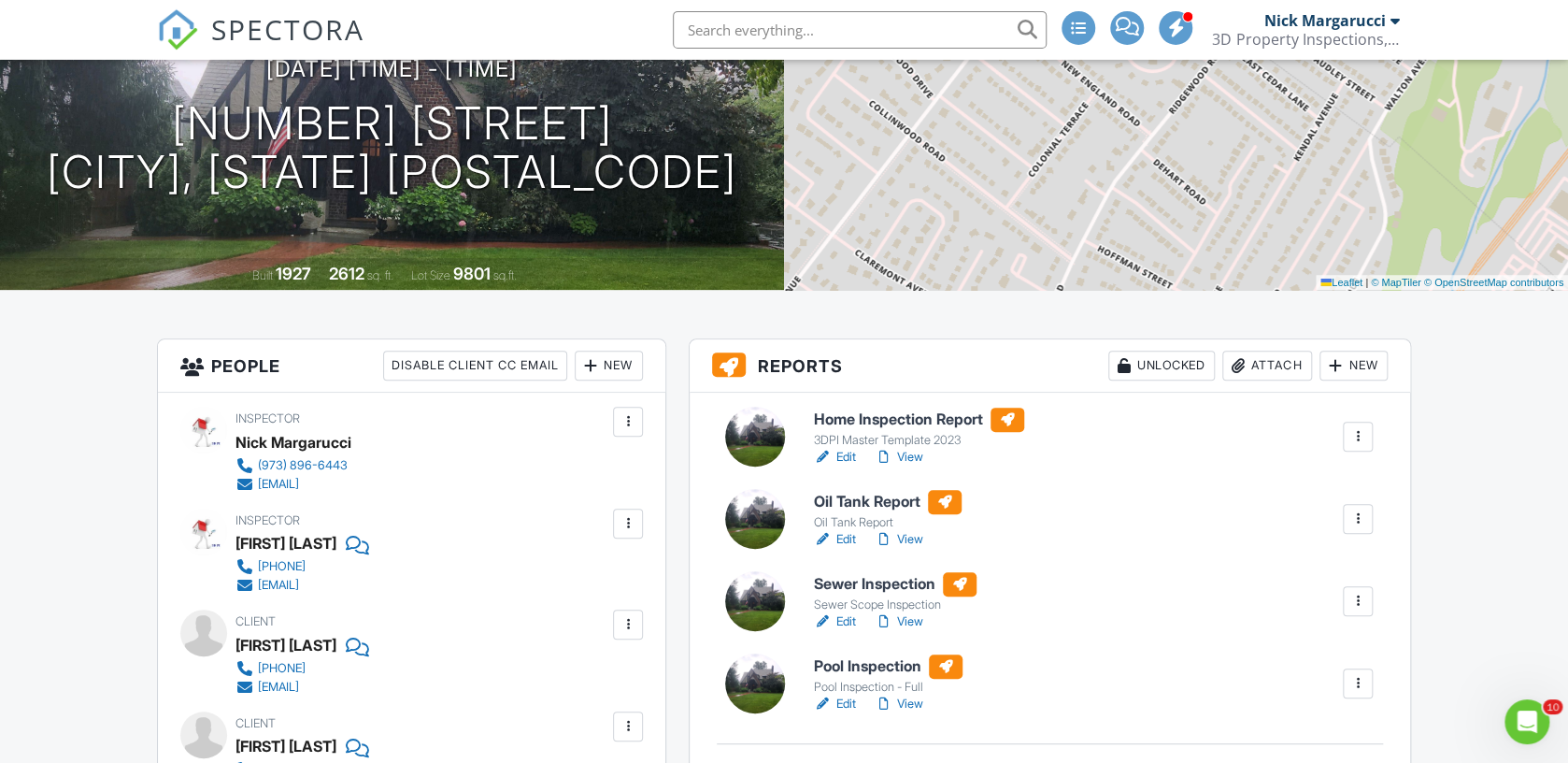 scroll, scrollTop: 207, scrollLeft: 0, axis: vertical 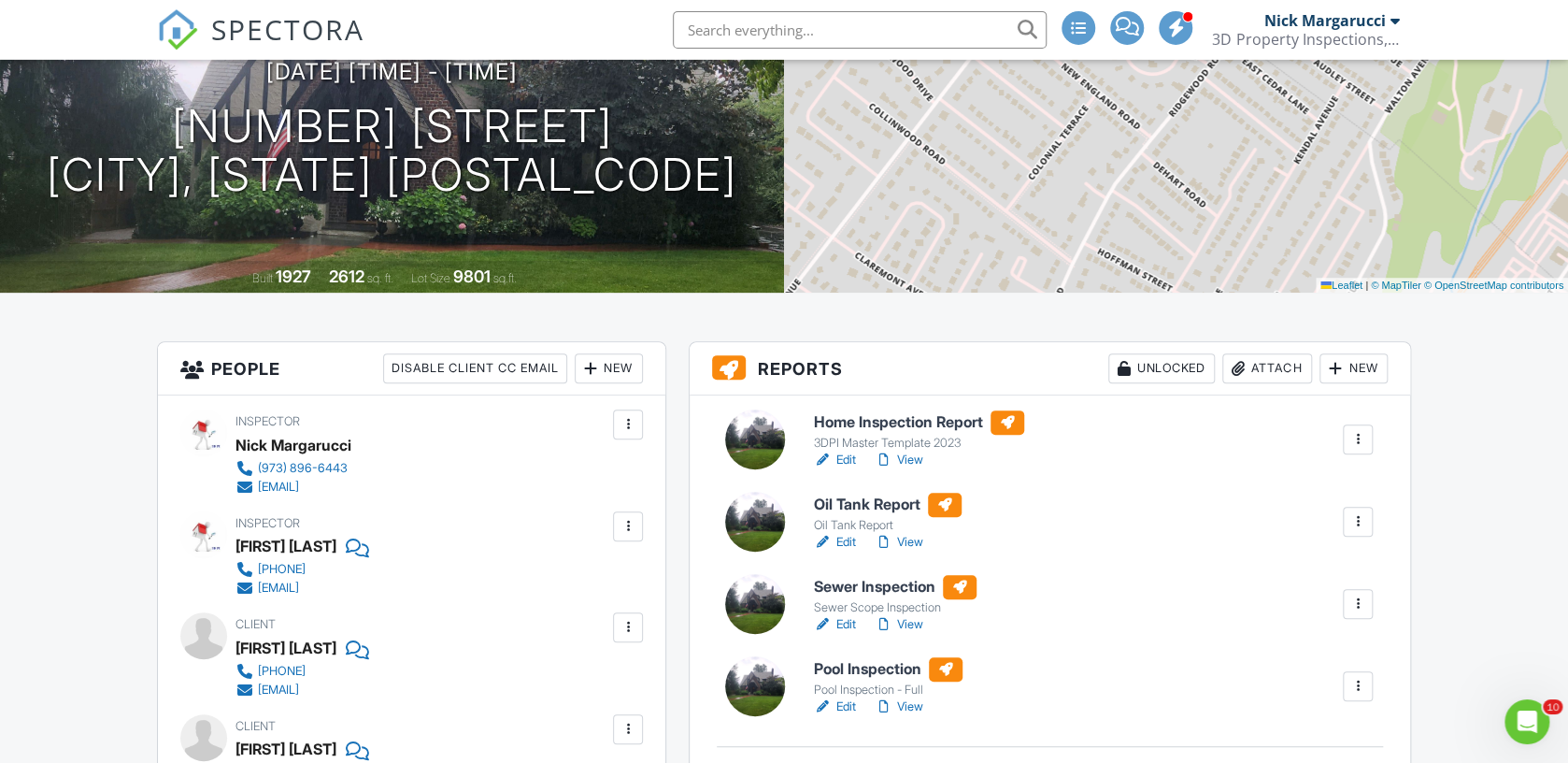 click on "Edit" at bounding box center [834, 460] 